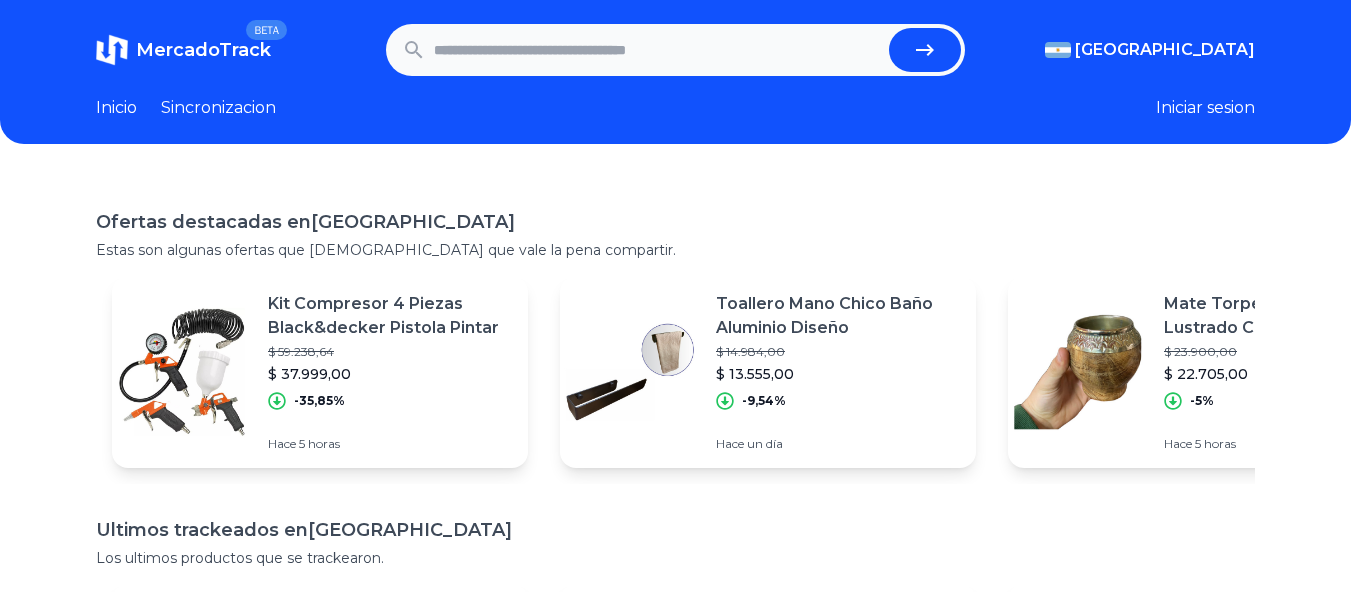 scroll, scrollTop: 0, scrollLeft: 0, axis: both 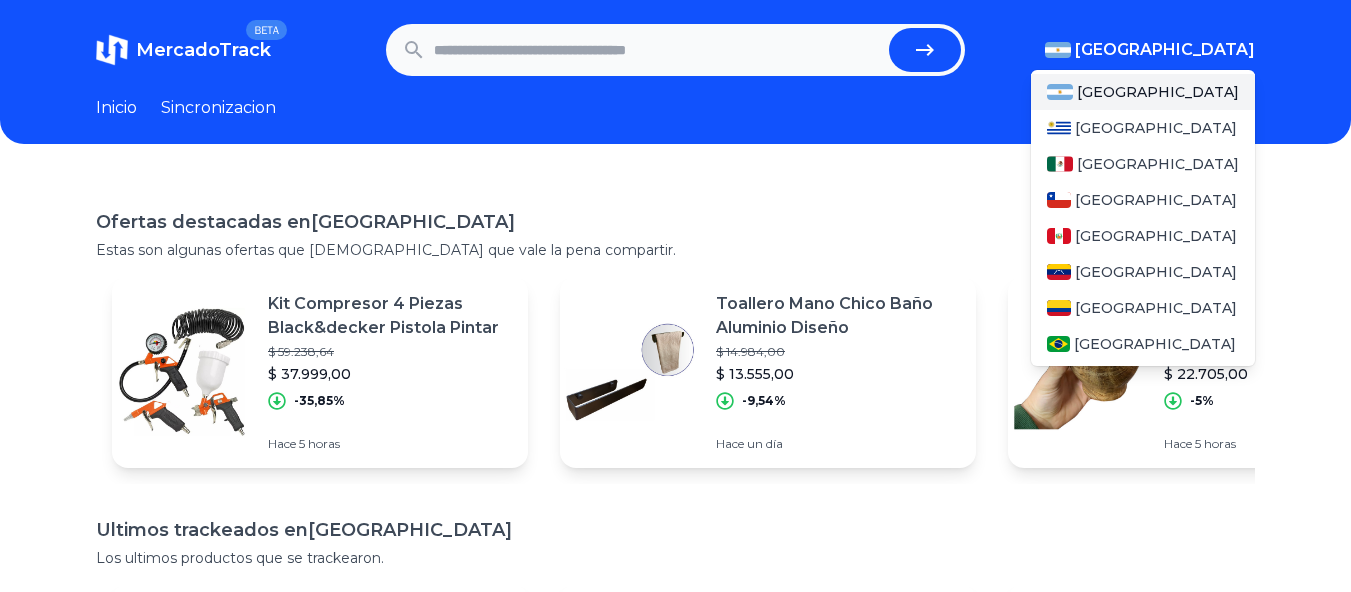 click on "[GEOGRAPHIC_DATA]" at bounding box center (1150, 50) 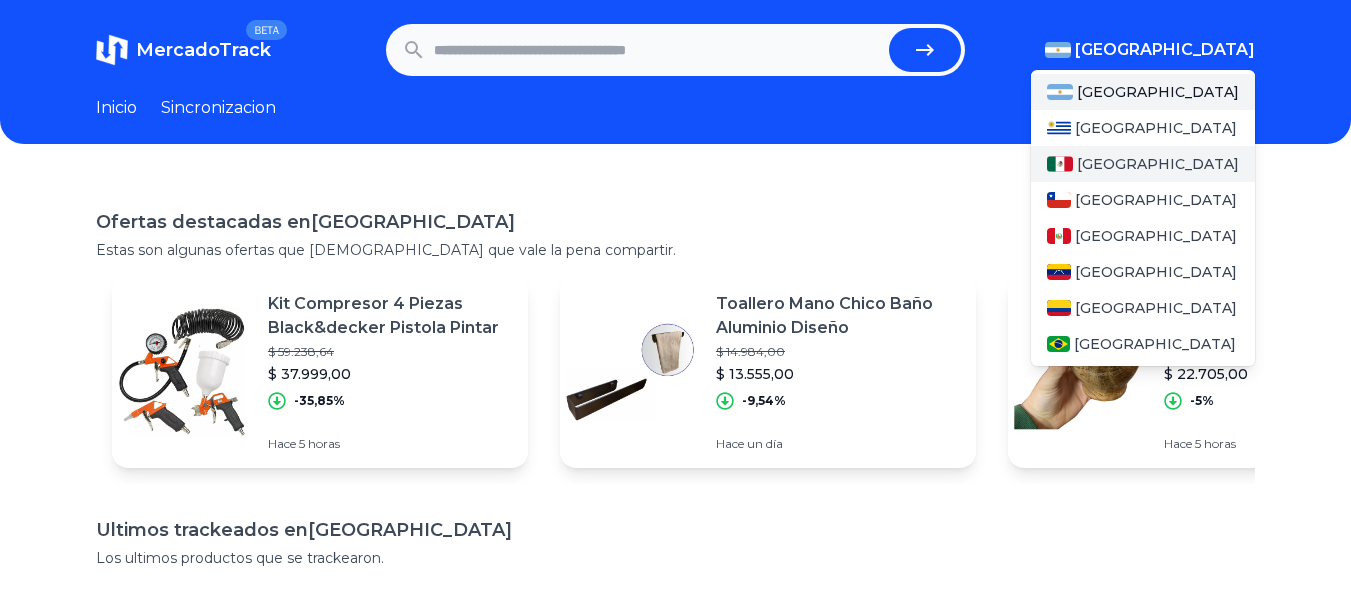 click on "[GEOGRAPHIC_DATA]" at bounding box center [1158, 164] 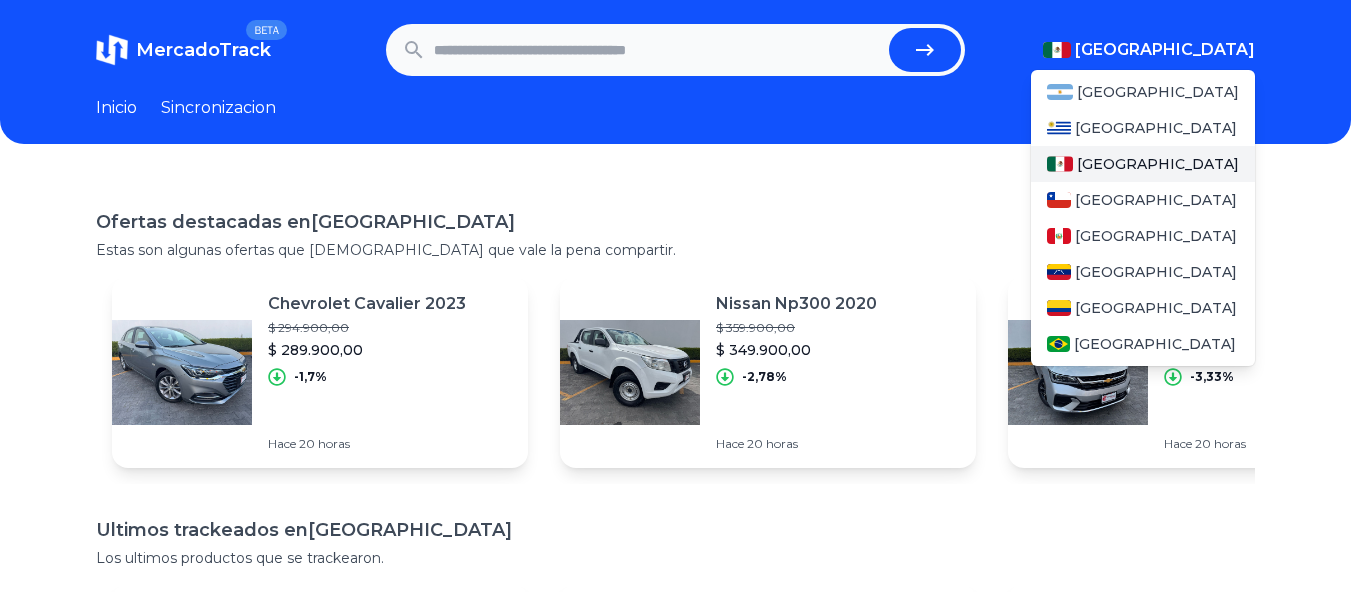click on "[GEOGRAPHIC_DATA]" at bounding box center (1158, 164) 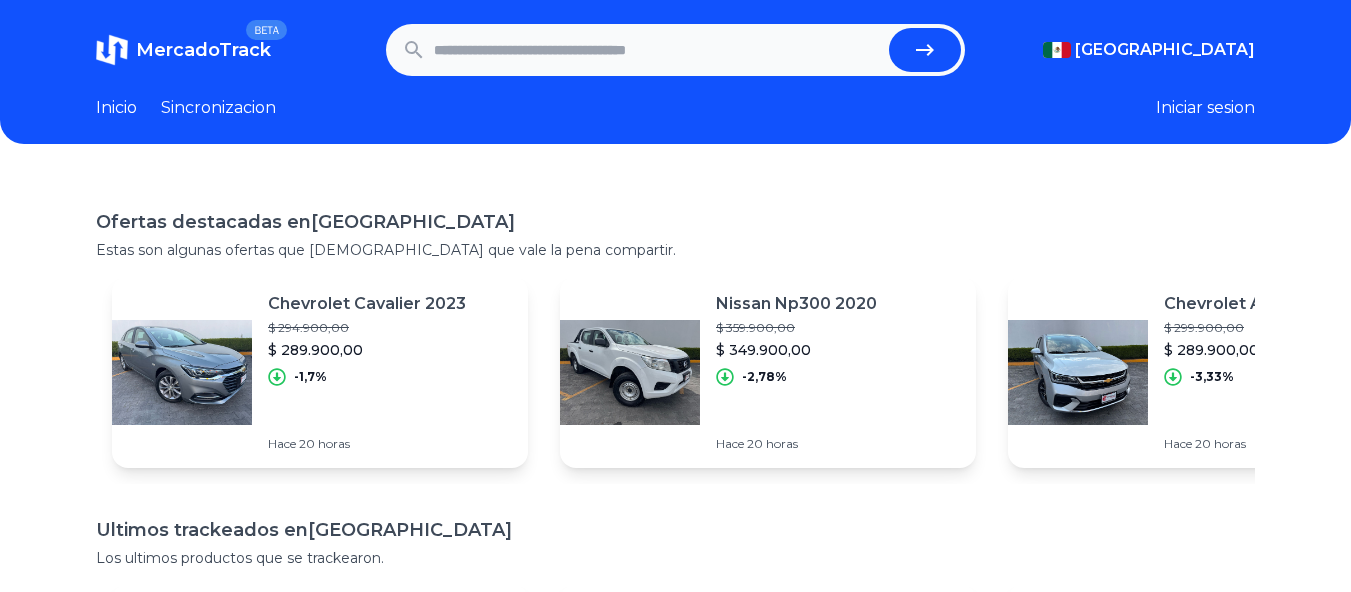 click at bounding box center (658, 50) 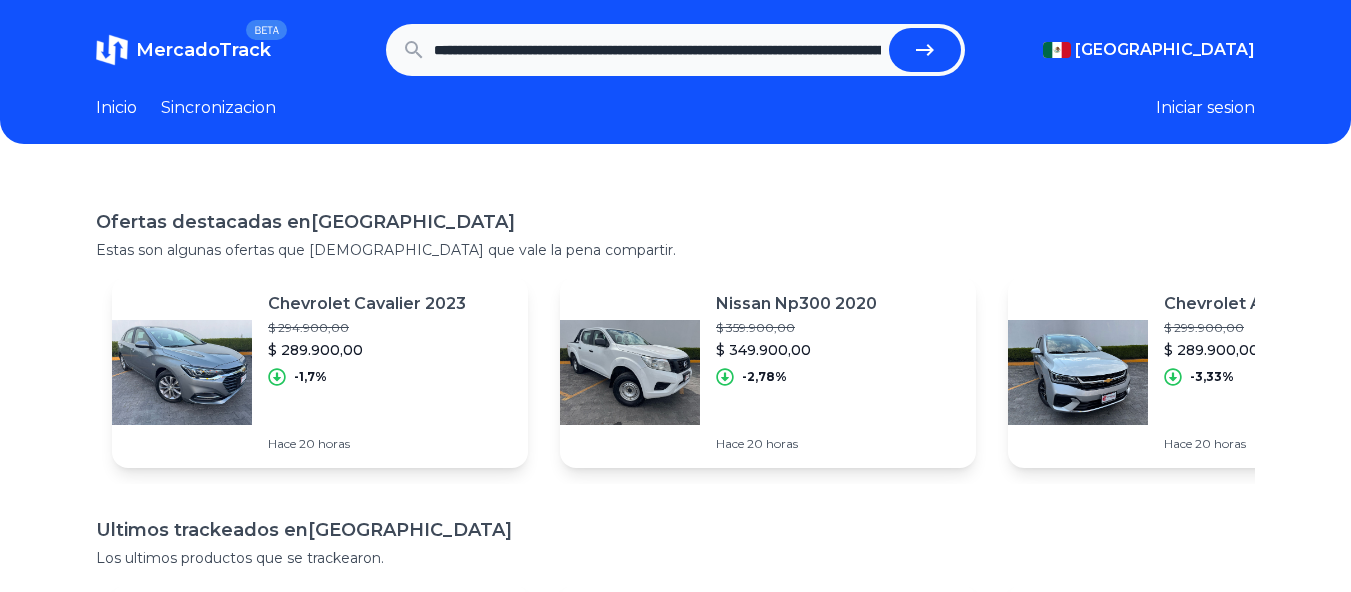 scroll, scrollTop: 0, scrollLeft: 1479, axis: horizontal 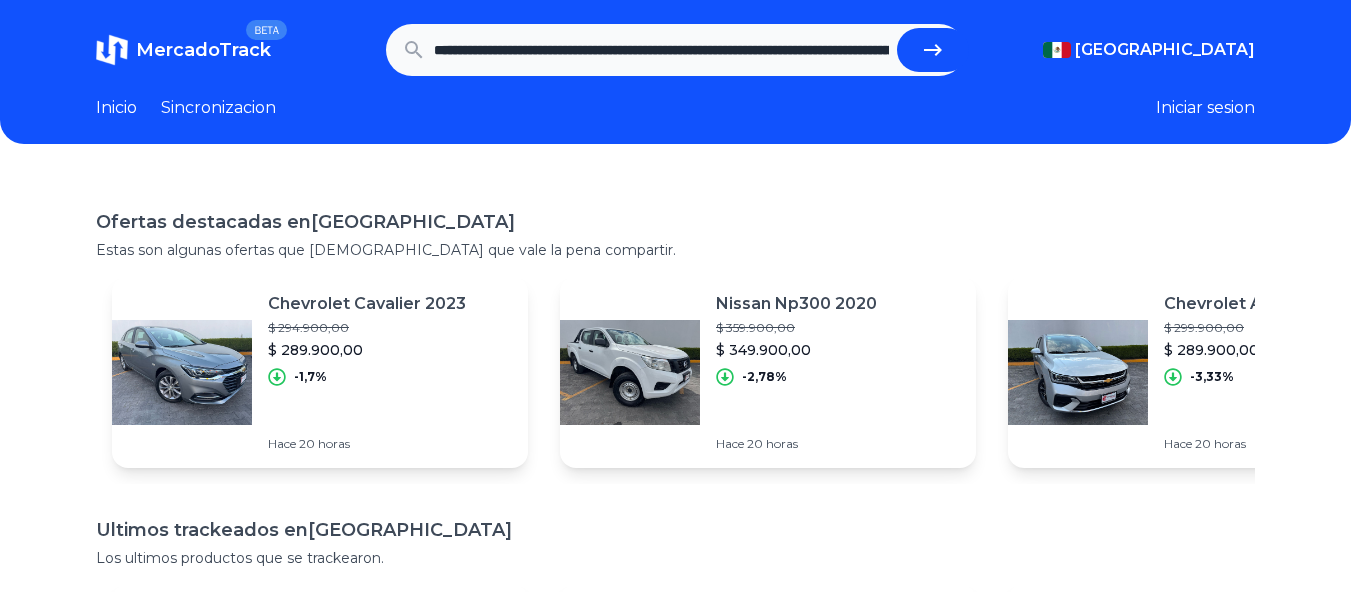 click at bounding box center (933, 50) 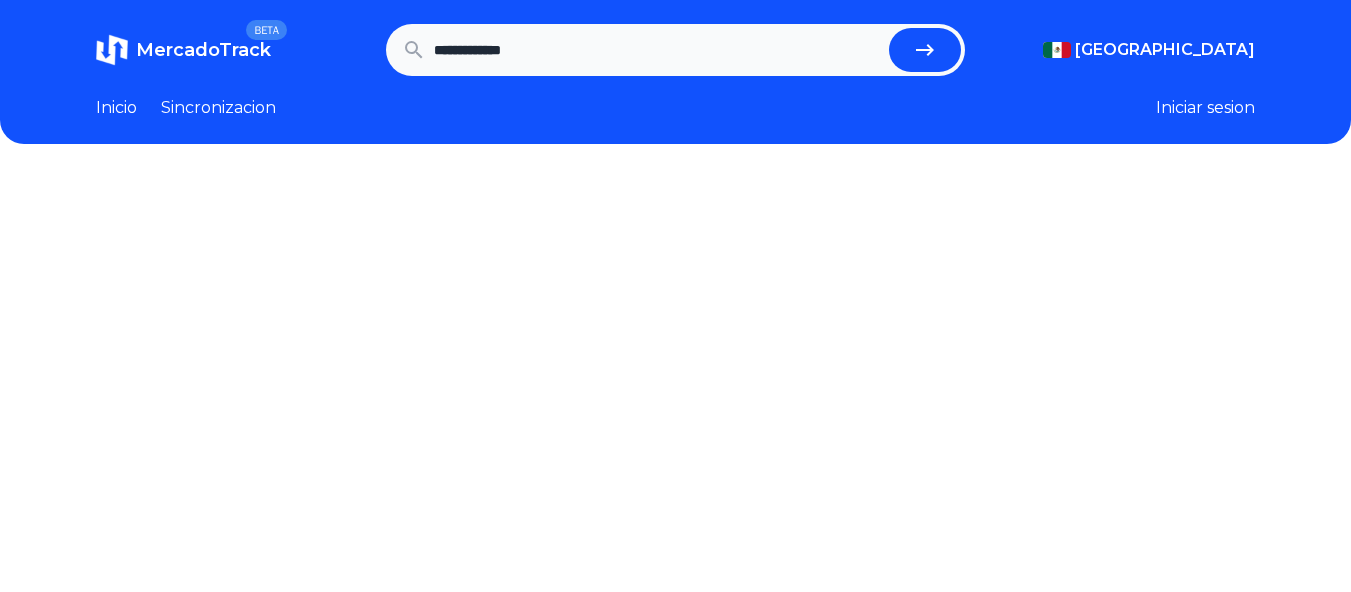 scroll, scrollTop: 0, scrollLeft: 0, axis: both 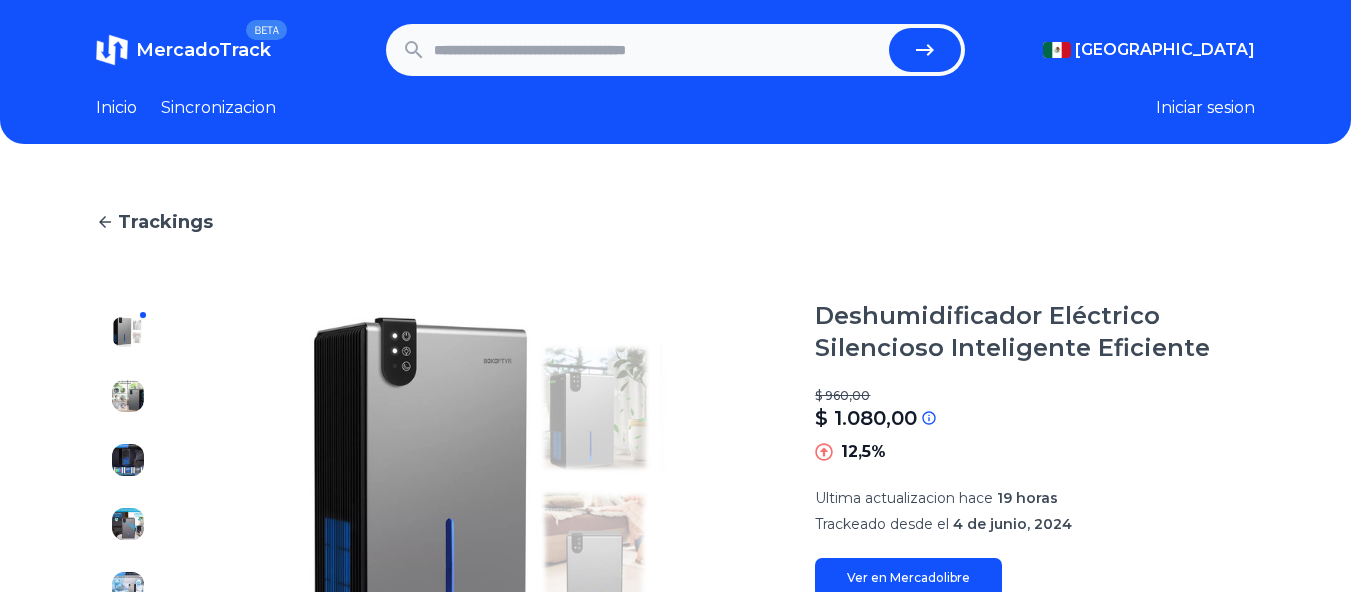 click at bounding box center (658, 50) 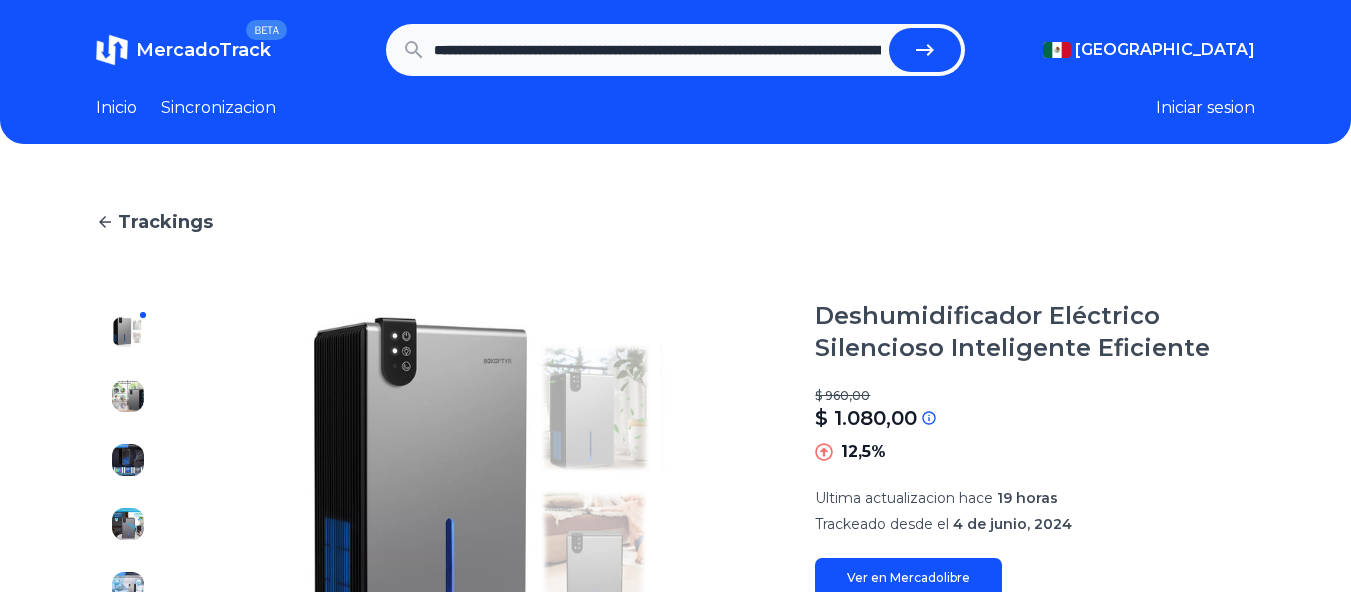 scroll, scrollTop: 0, scrollLeft: 2515, axis: horizontal 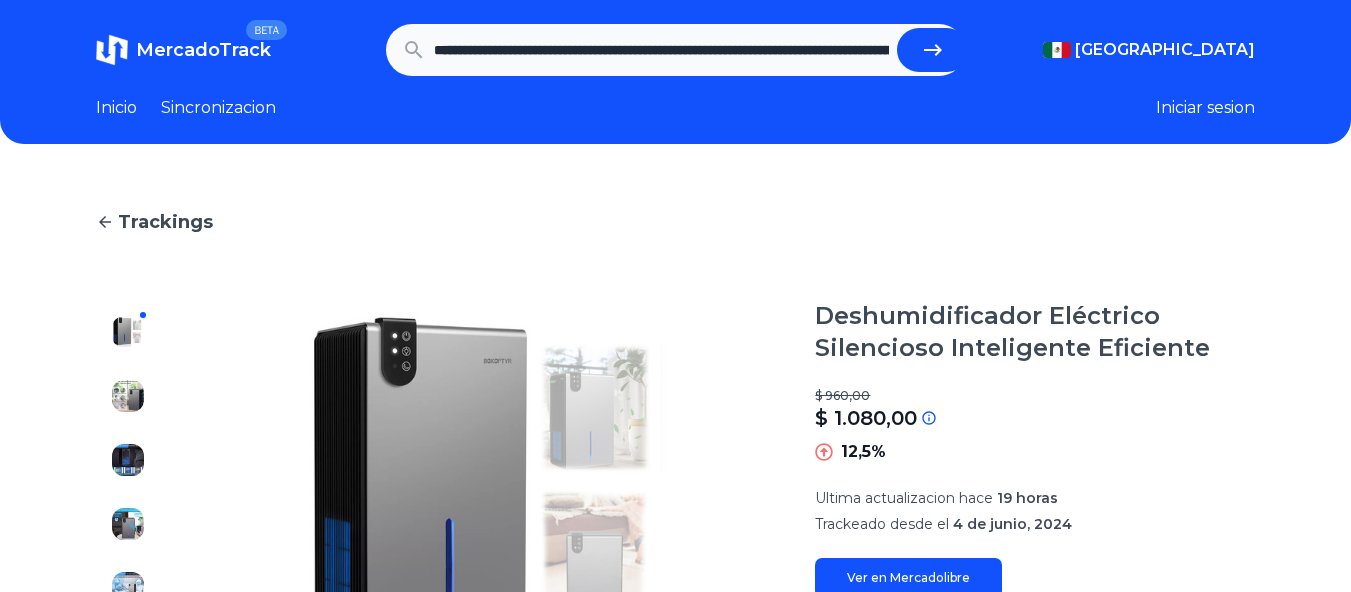 click at bounding box center (933, 50) 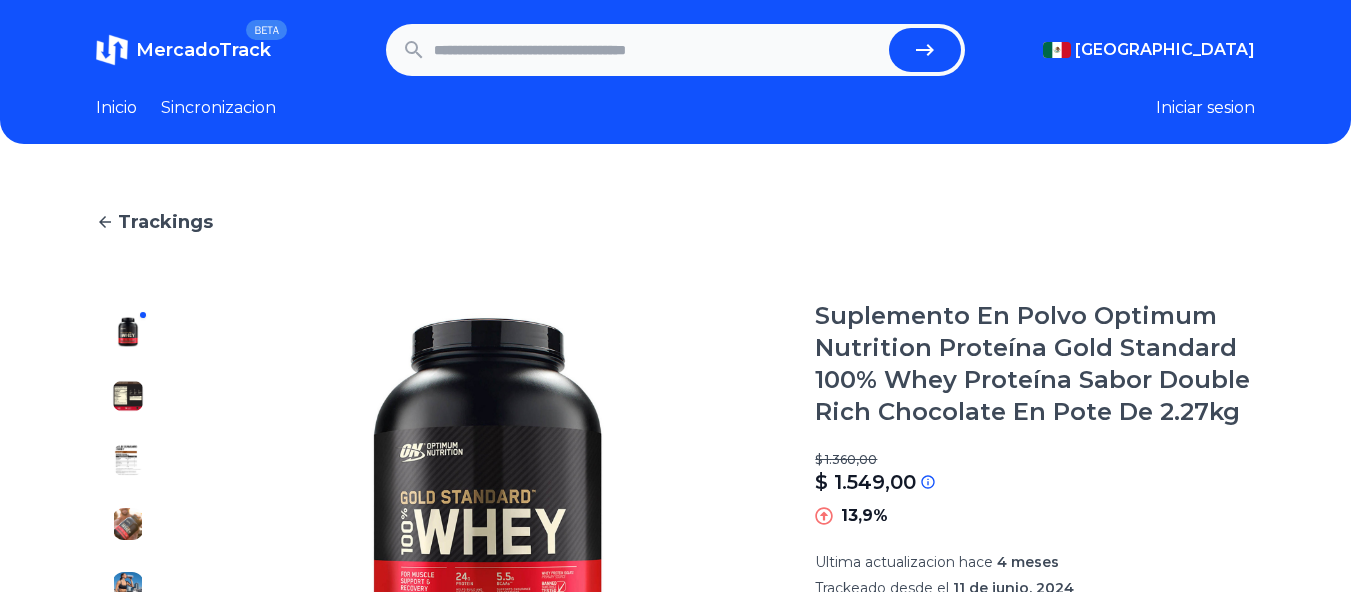scroll, scrollTop: 0, scrollLeft: 0, axis: both 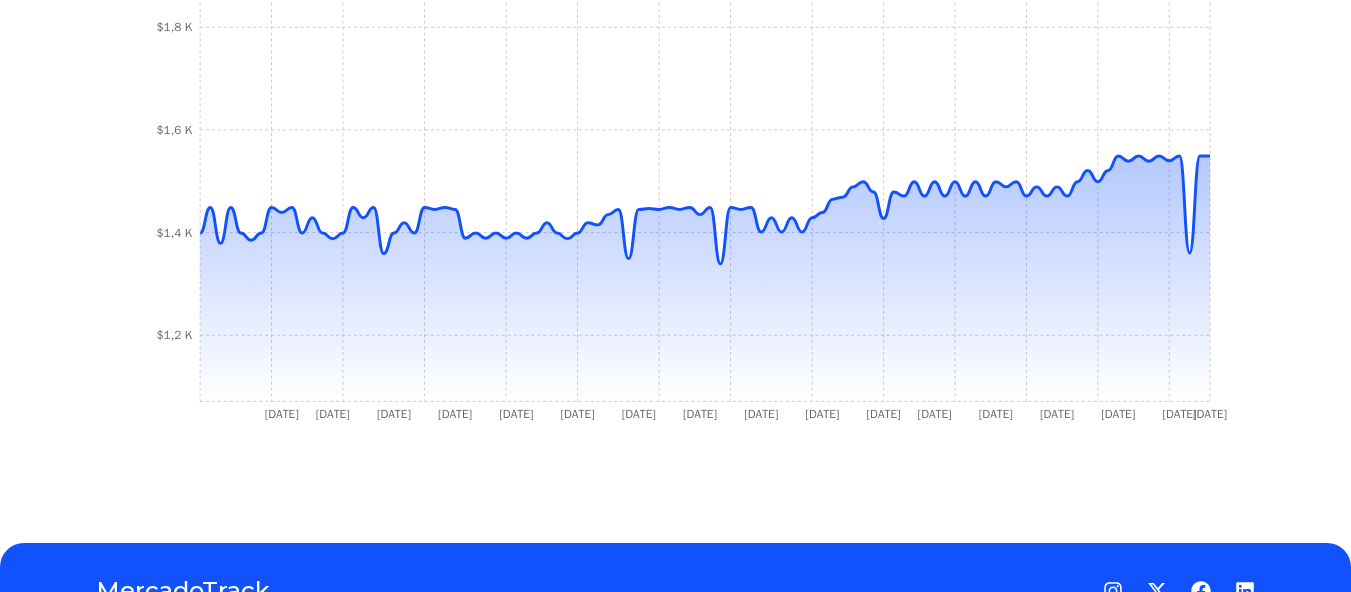 drag, startPoint x: 1347, startPoint y: 431, endPoint x: 1365, endPoint y: -98, distance: 529.30615 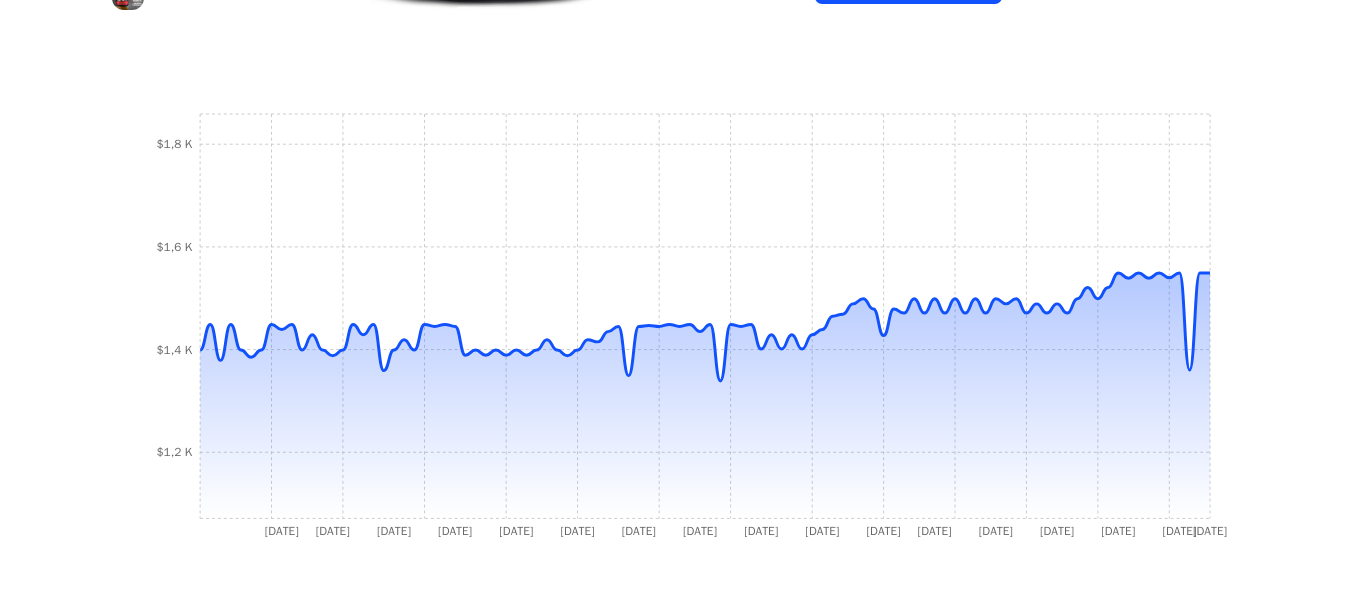 scroll, scrollTop: 0, scrollLeft: 15, axis: horizontal 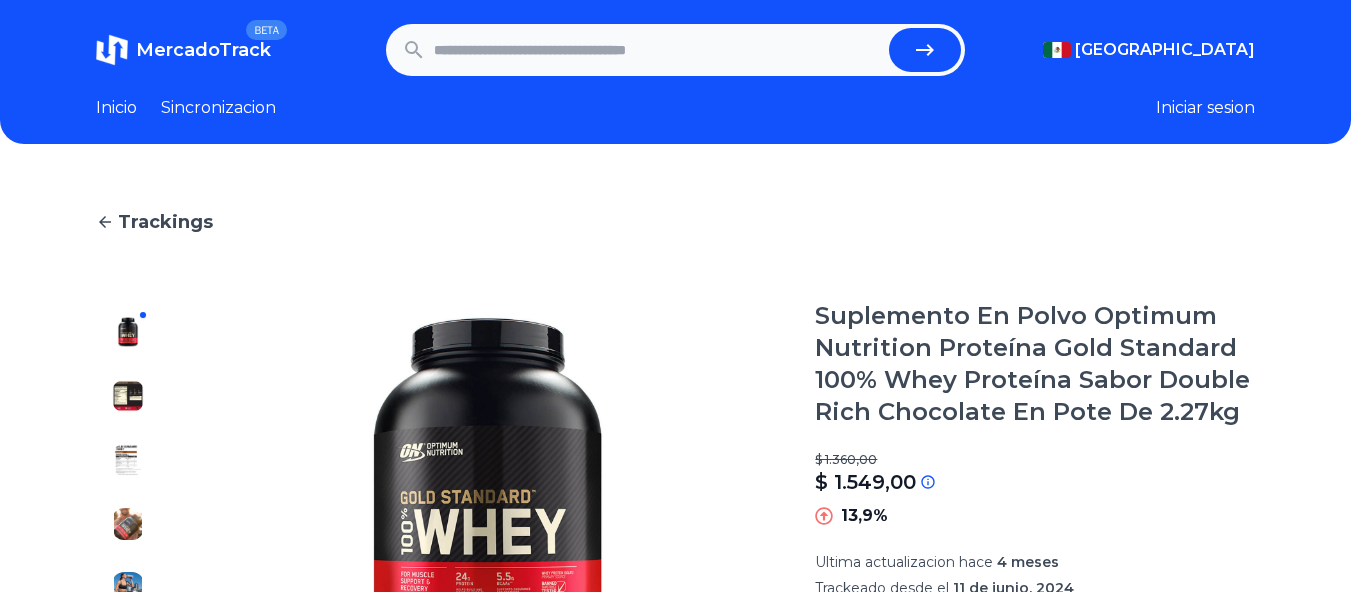 click at bounding box center (658, 50) 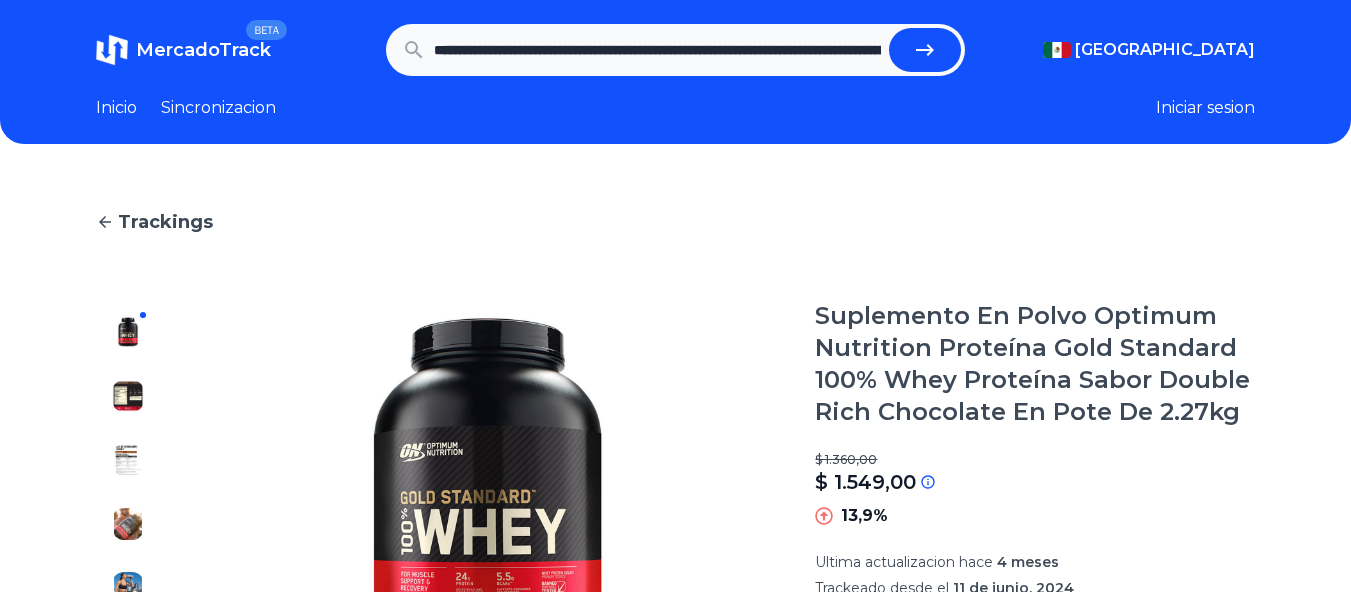 scroll, scrollTop: 0, scrollLeft: 598, axis: horizontal 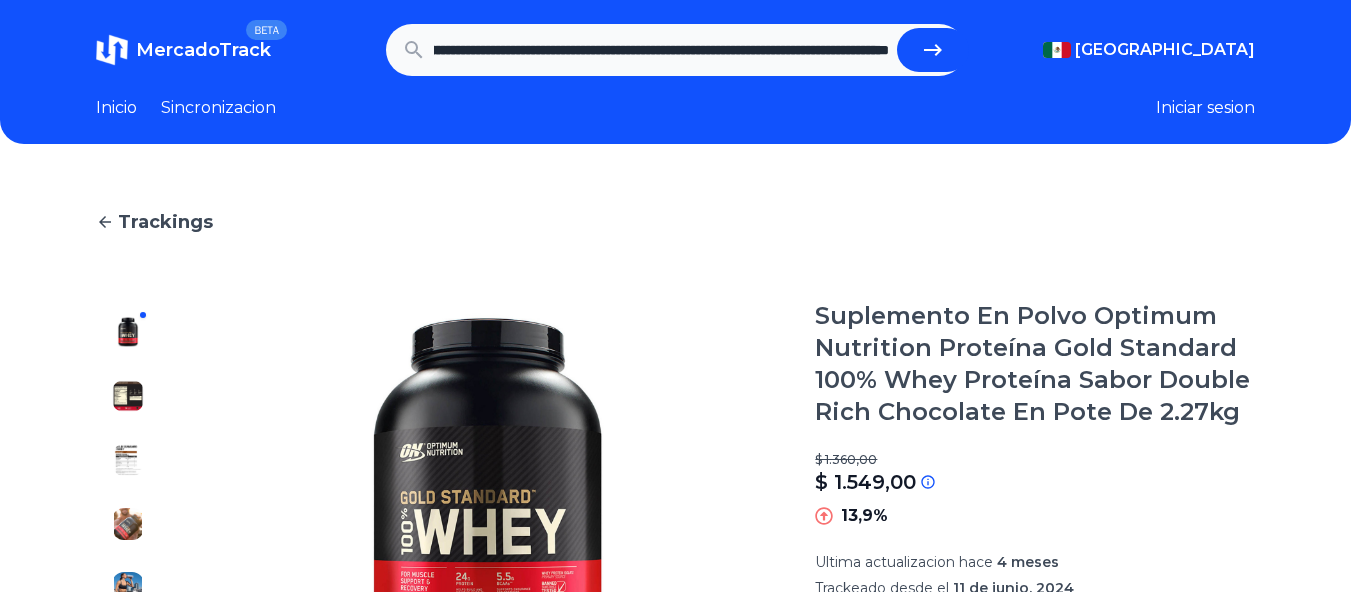 click at bounding box center [933, 50] 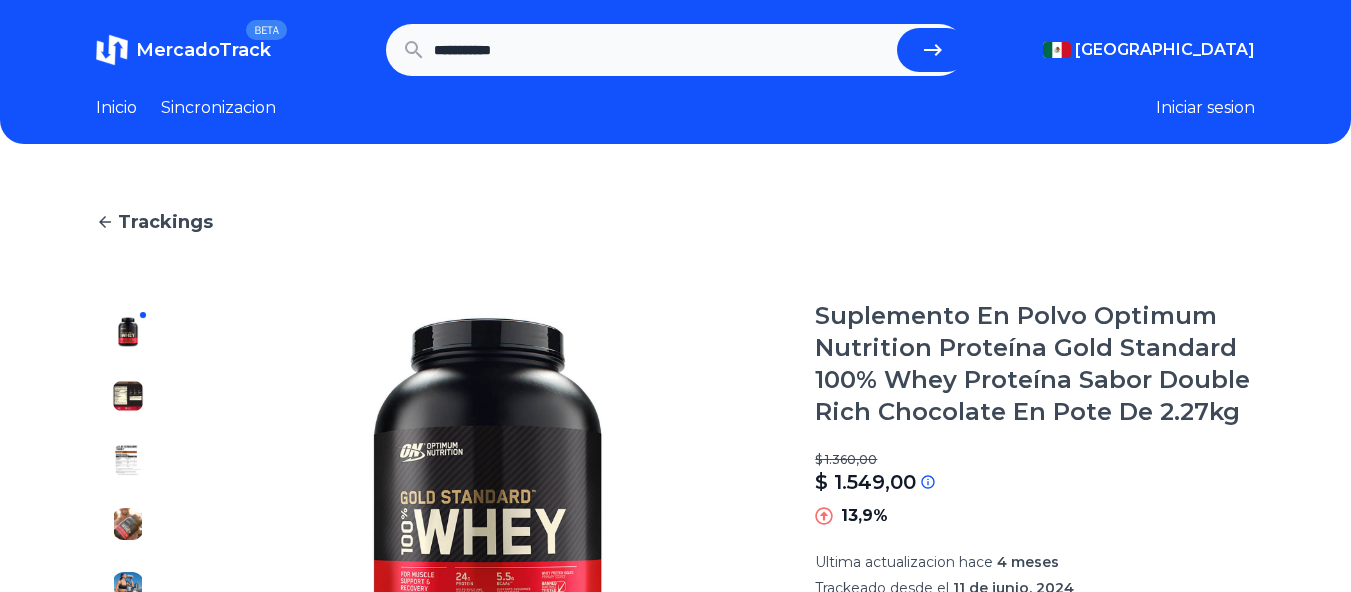scroll, scrollTop: 0, scrollLeft: 0, axis: both 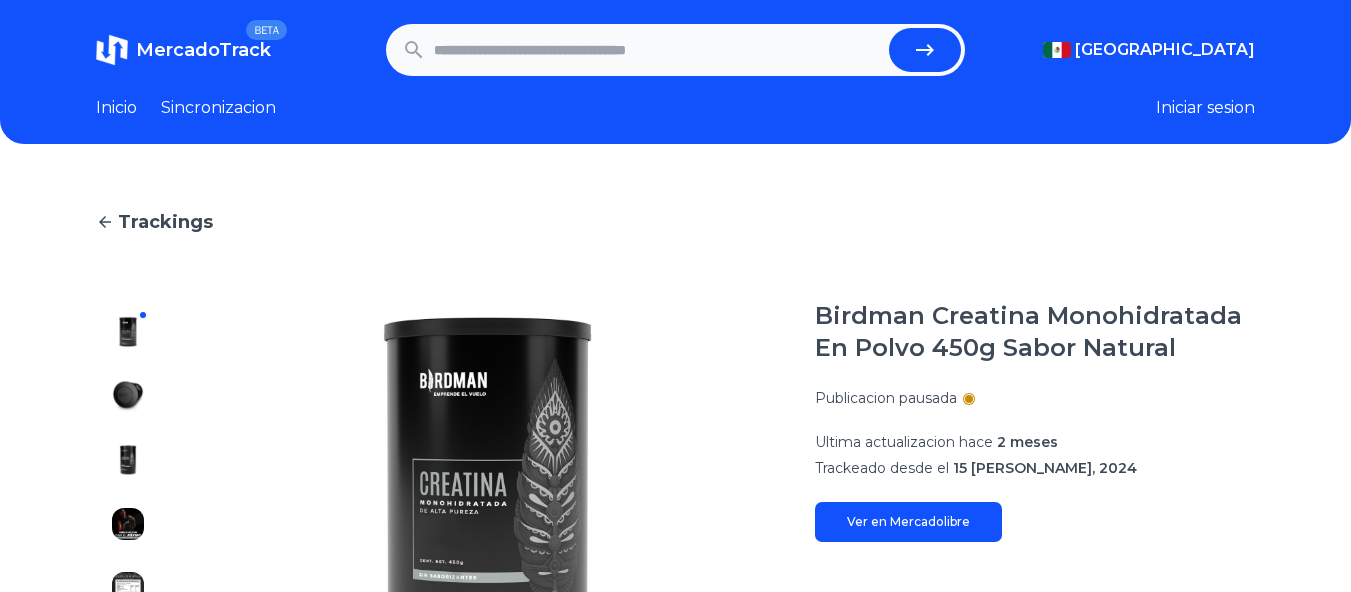 click at bounding box center [658, 50] 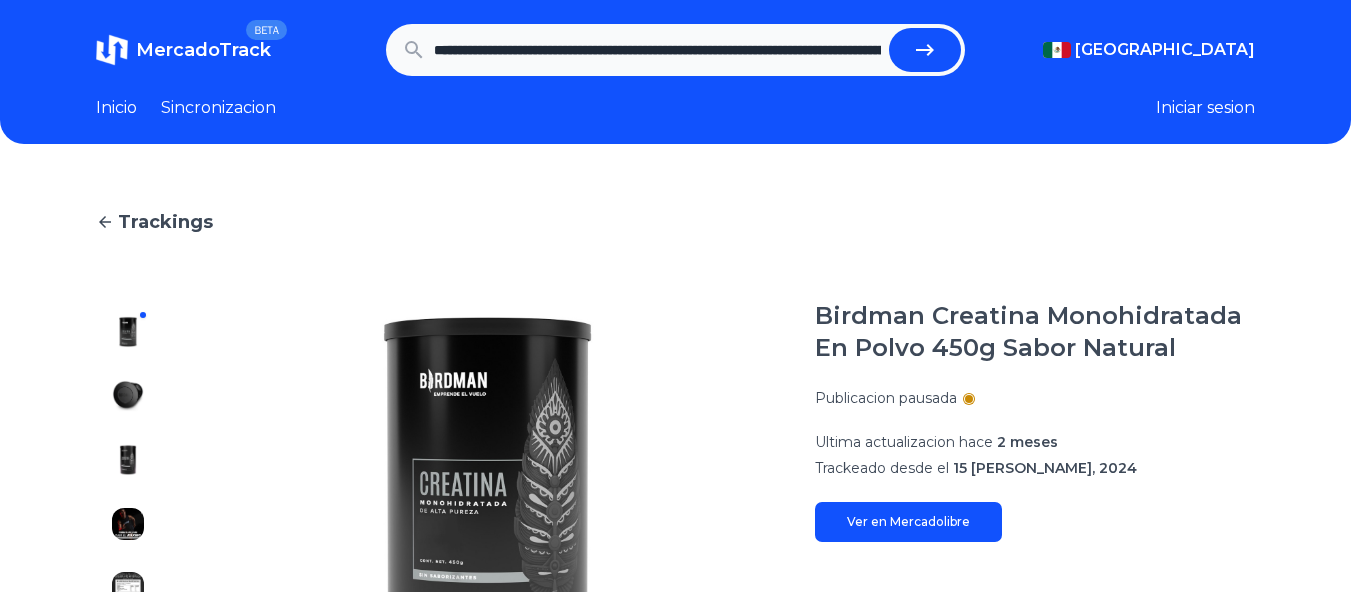 scroll, scrollTop: 0, scrollLeft: 6404, axis: horizontal 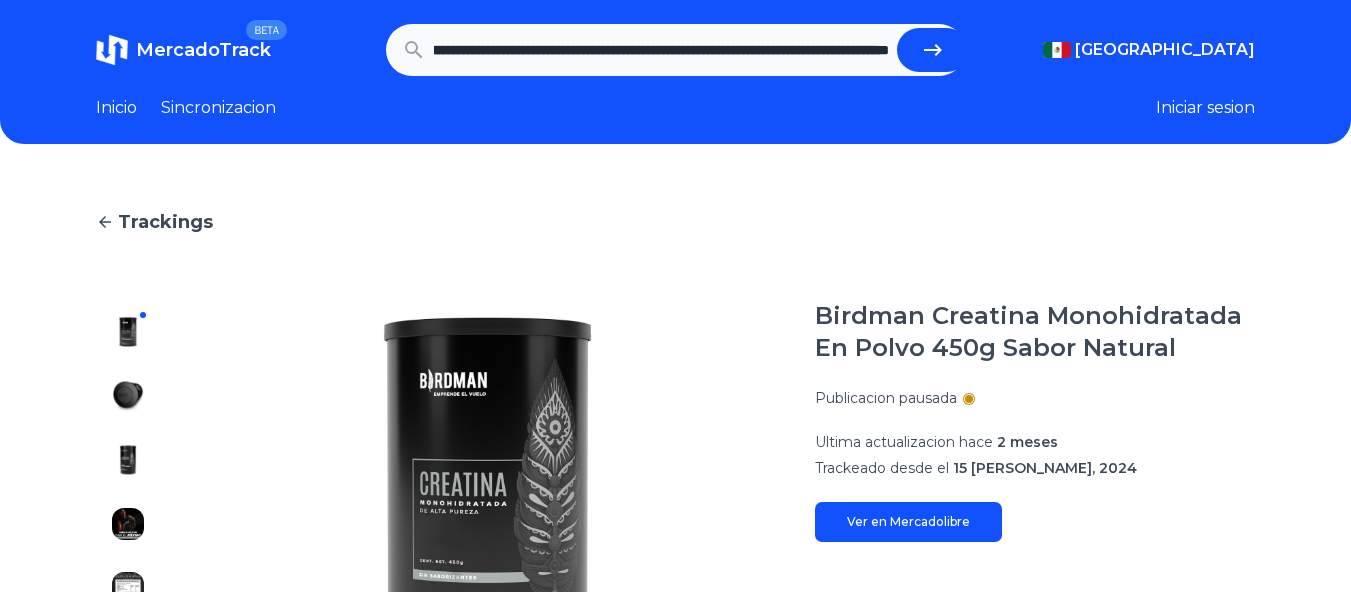 click at bounding box center (933, 50) 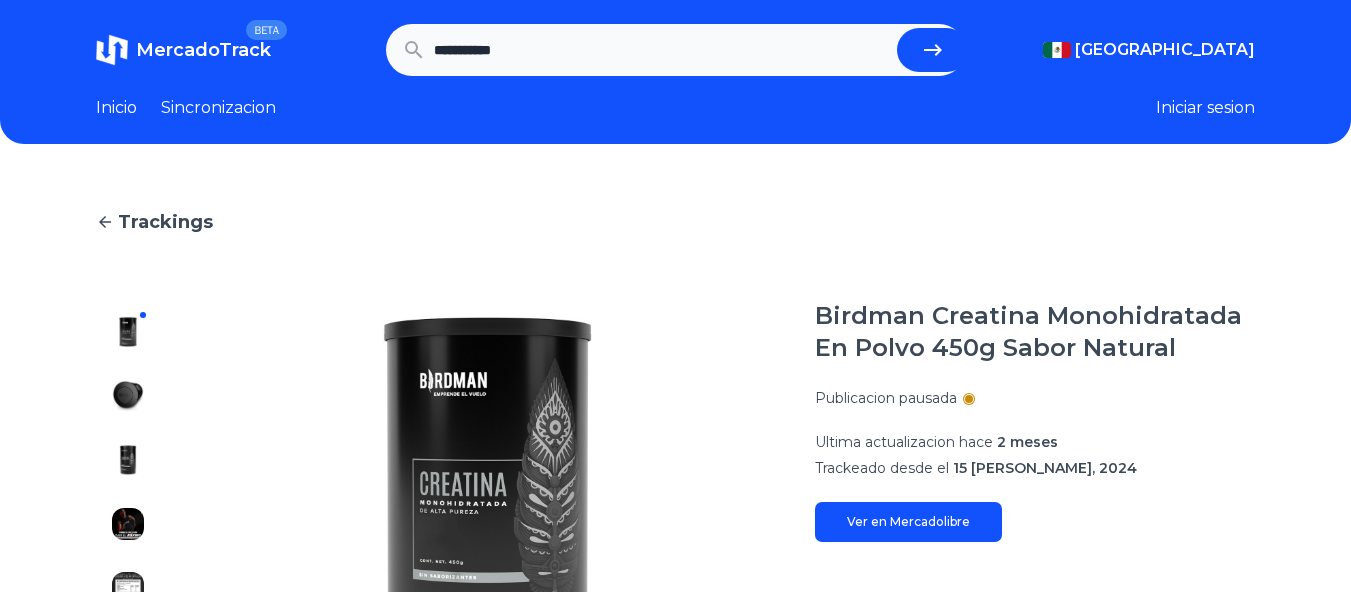 scroll, scrollTop: 0, scrollLeft: 0, axis: both 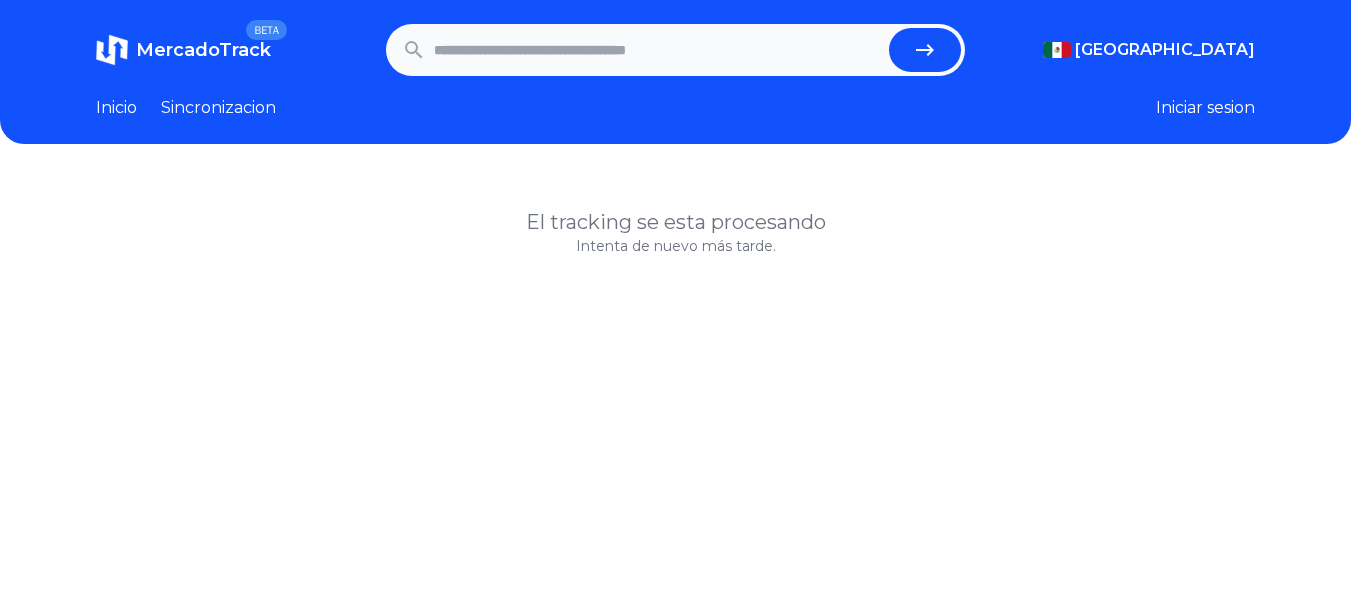 click at bounding box center (658, 50) 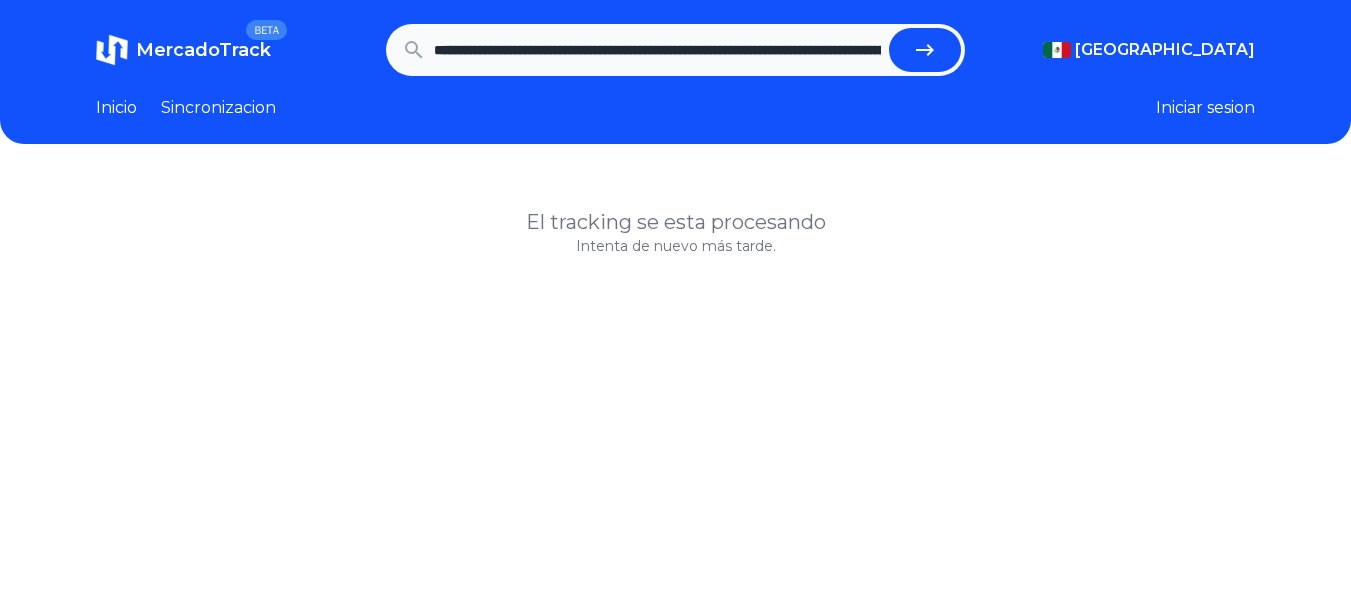 scroll, scrollTop: 0, scrollLeft: 6404, axis: horizontal 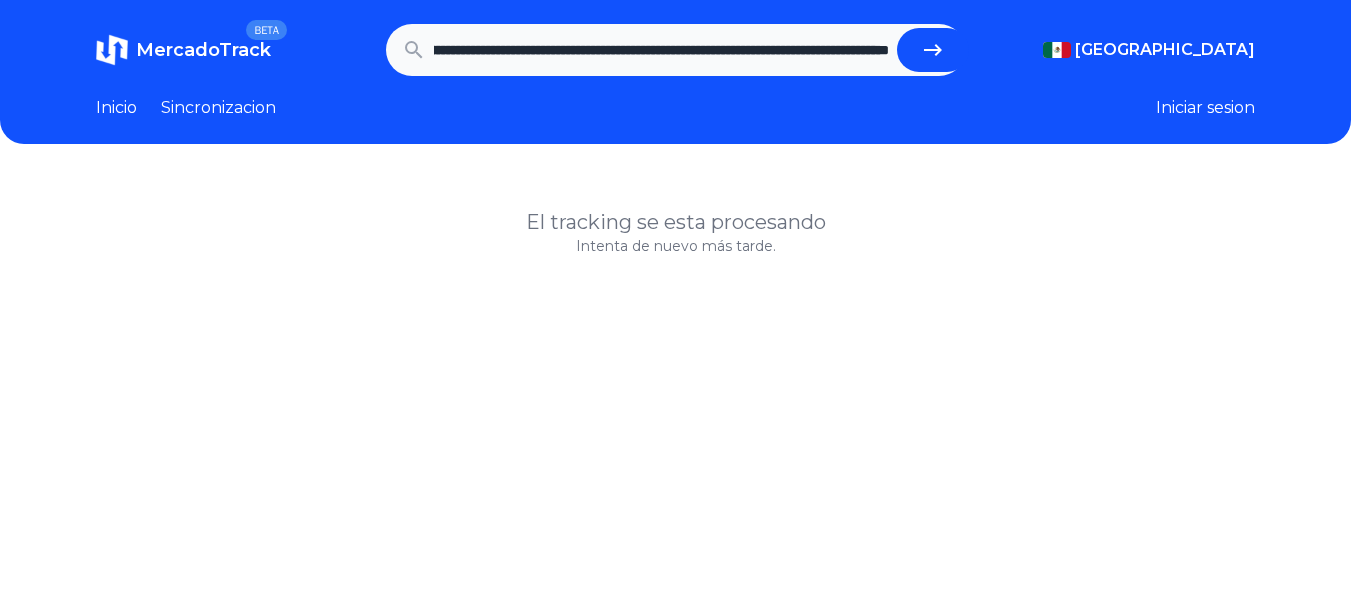 click at bounding box center [933, 50] 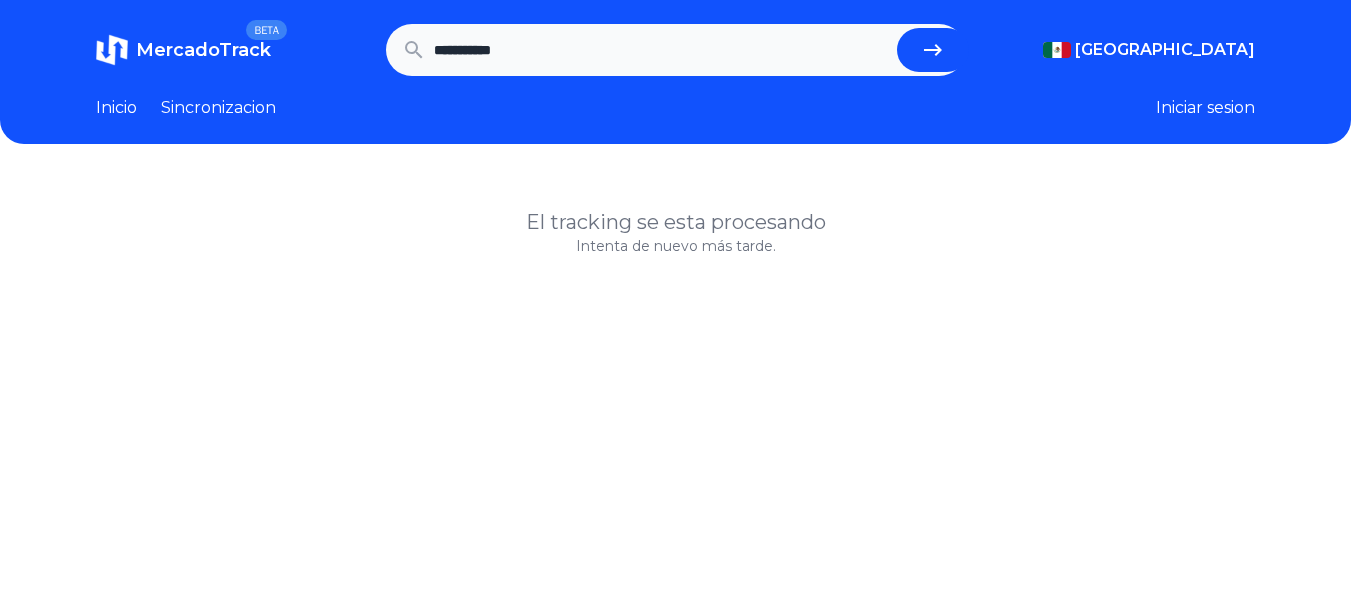 scroll, scrollTop: 0, scrollLeft: 0, axis: both 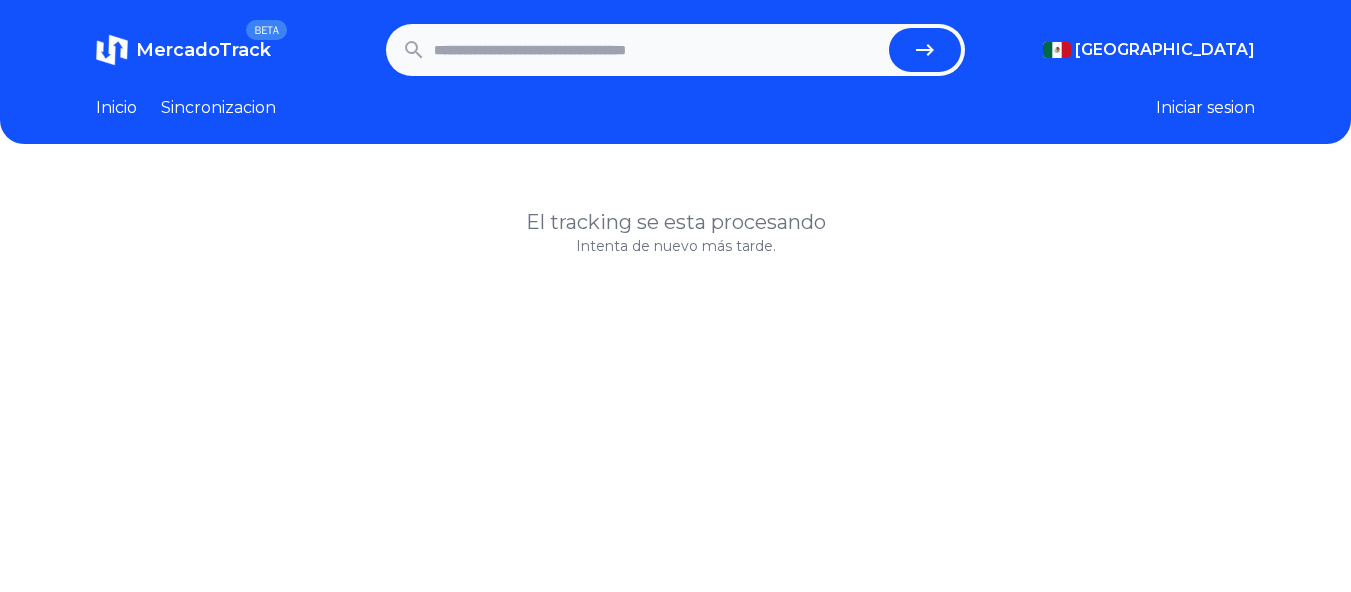 click at bounding box center [658, 50] 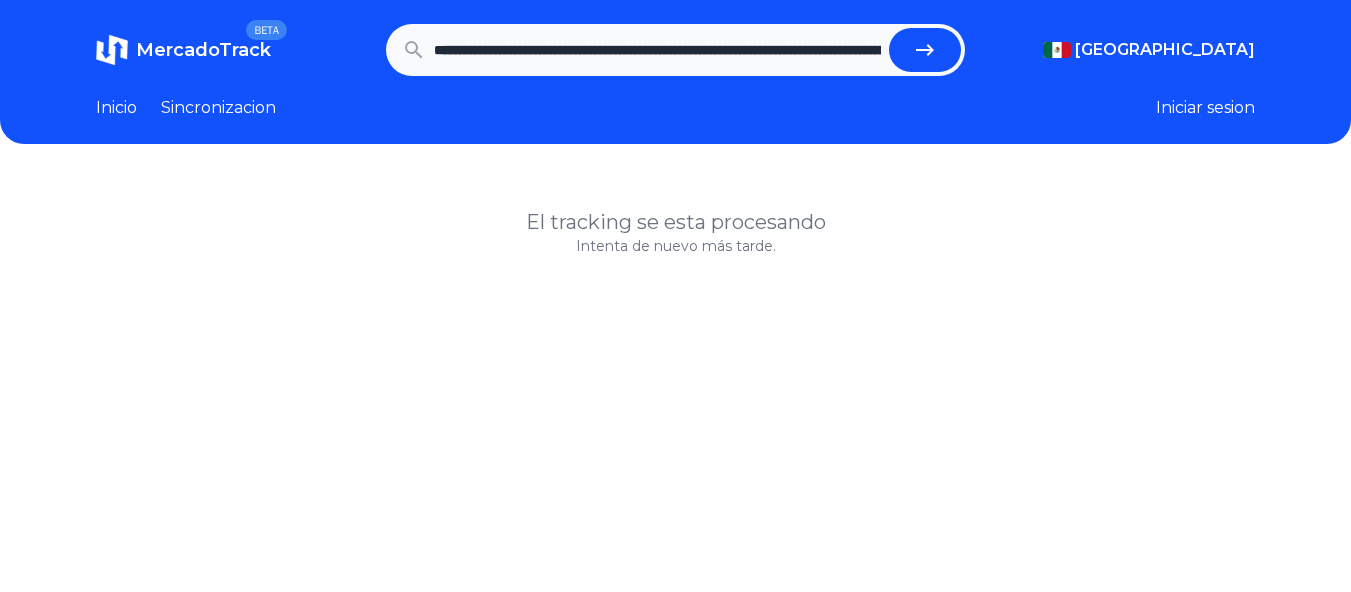 scroll, scrollTop: 0, scrollLeft: 6404, axis: horizontal 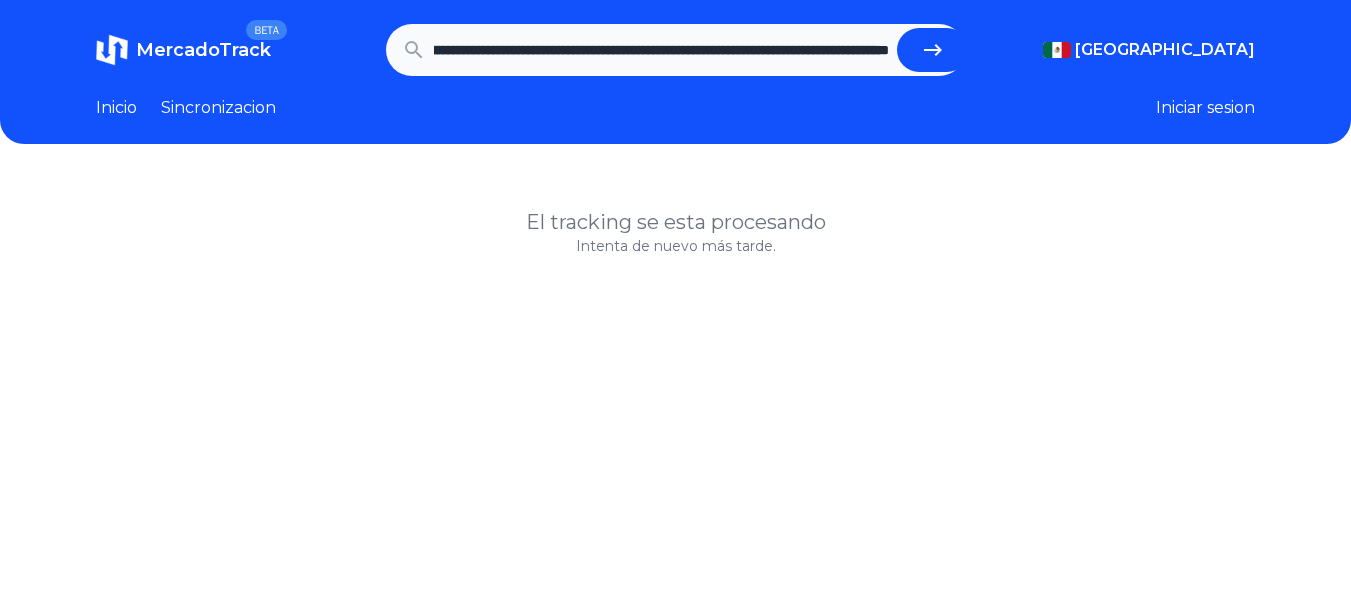 click at bounding box center (933, 50) 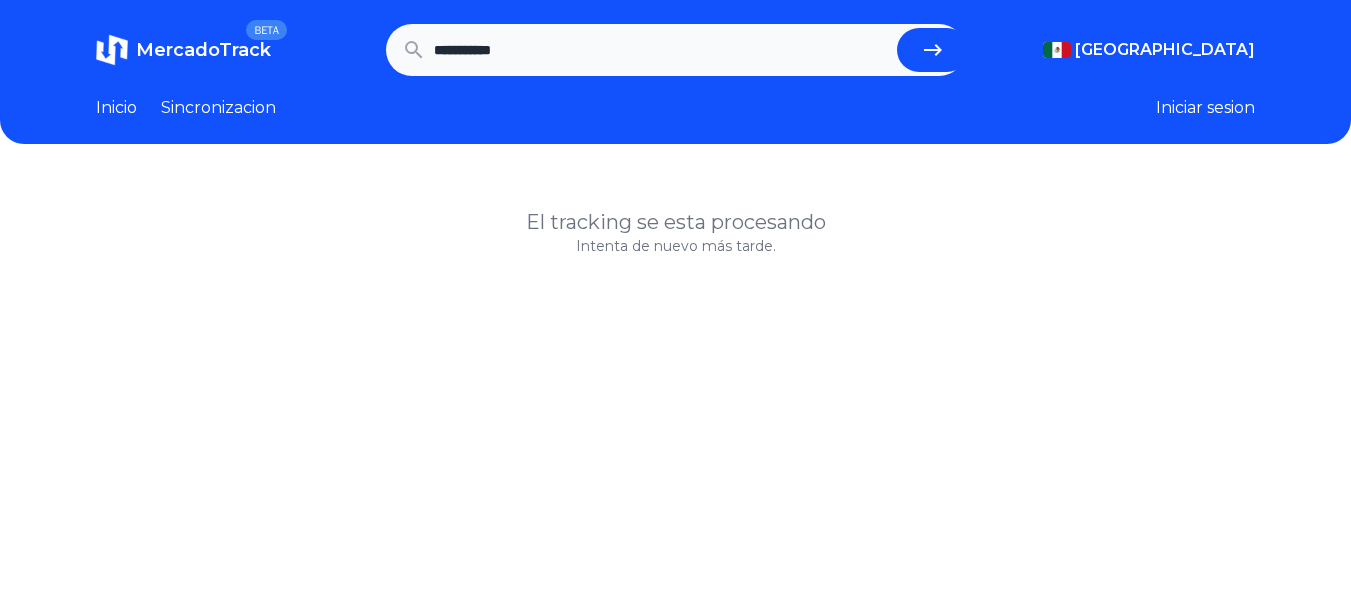 scroll, scrollTop: 0, scrollLeft: 0, axis: both 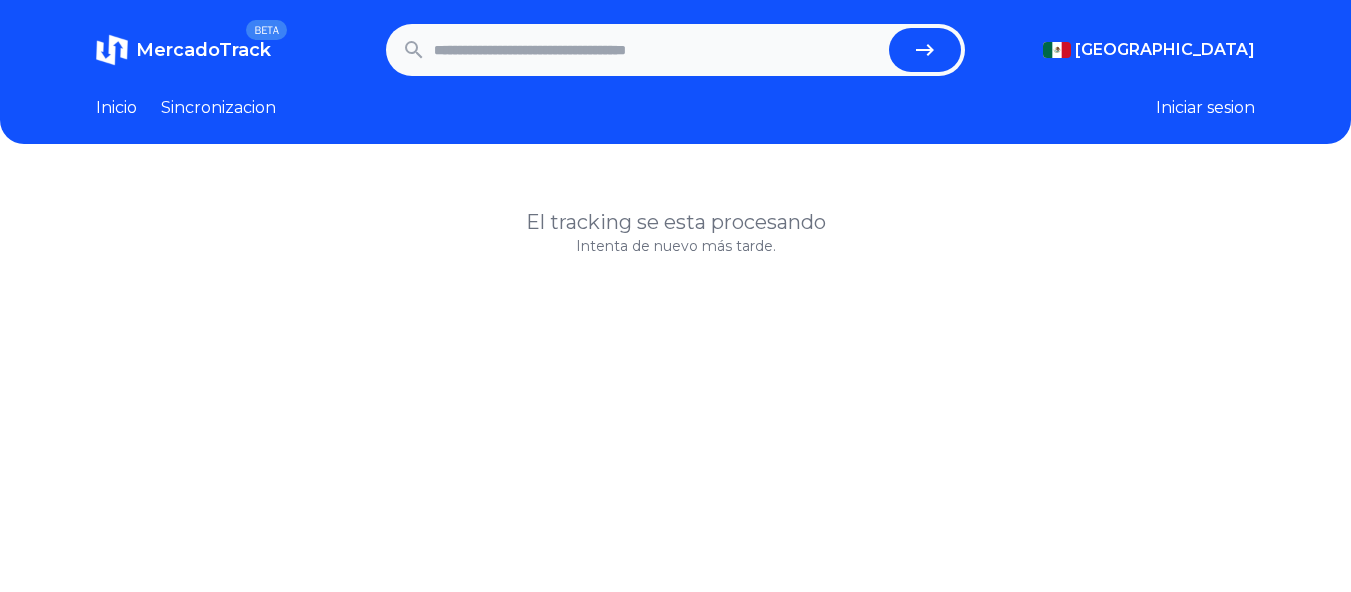 click at bounding box center [658, 50] 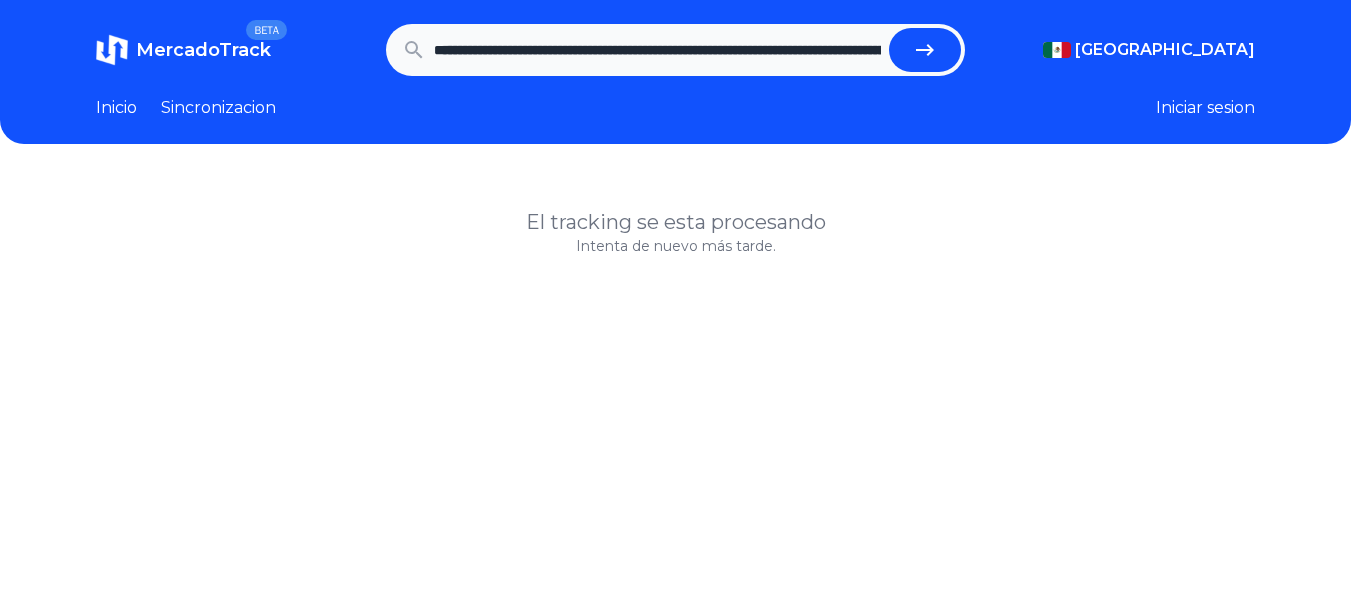 scroll, scrollTop: 0, scrollLeft: 2238, axis: horizontal 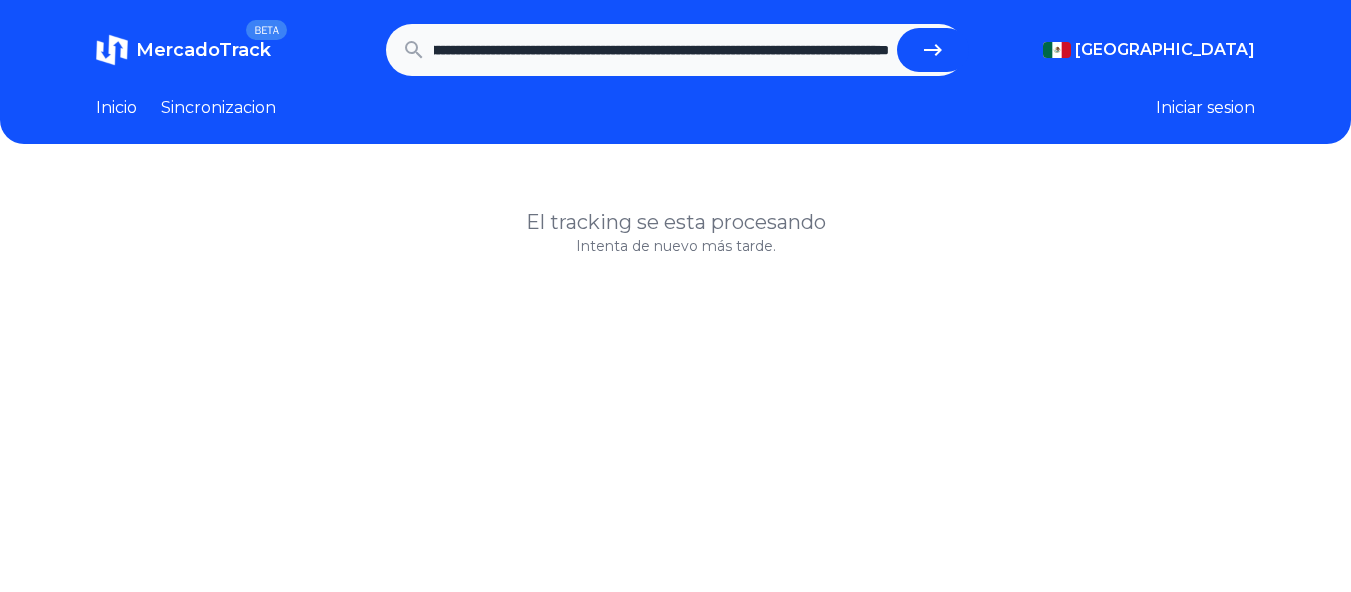 click at bounding box center [933, 50] 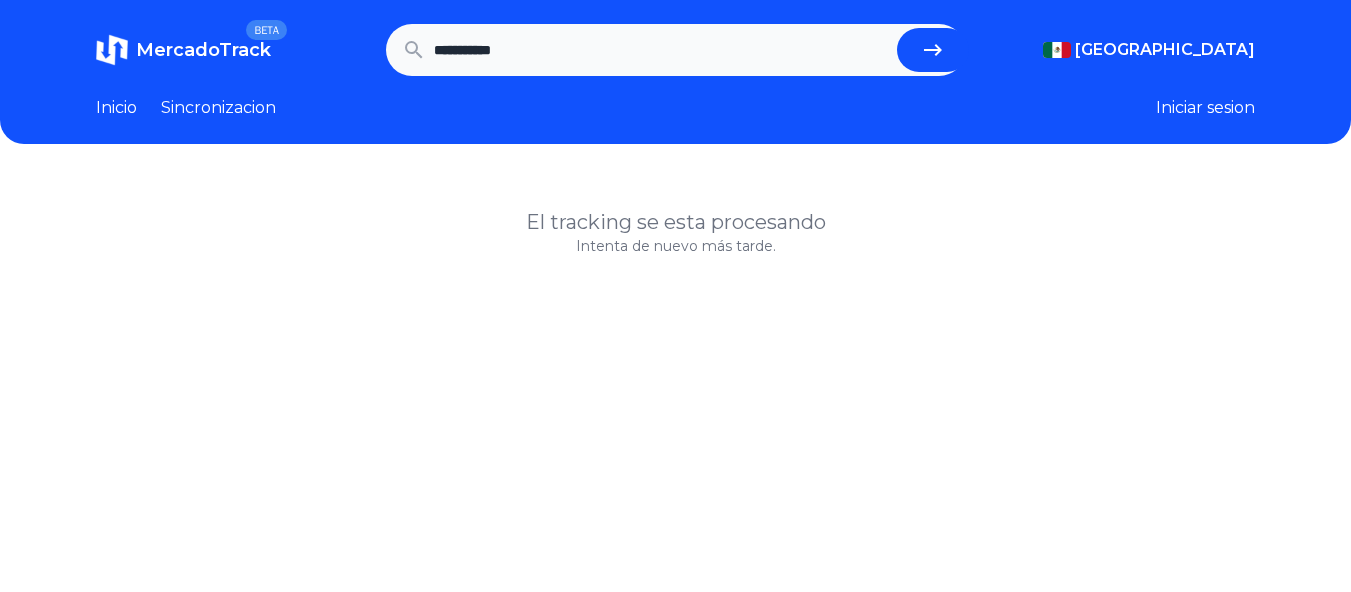 scroll, scrollTop: 0, scrollLeft: 0, axis: both 